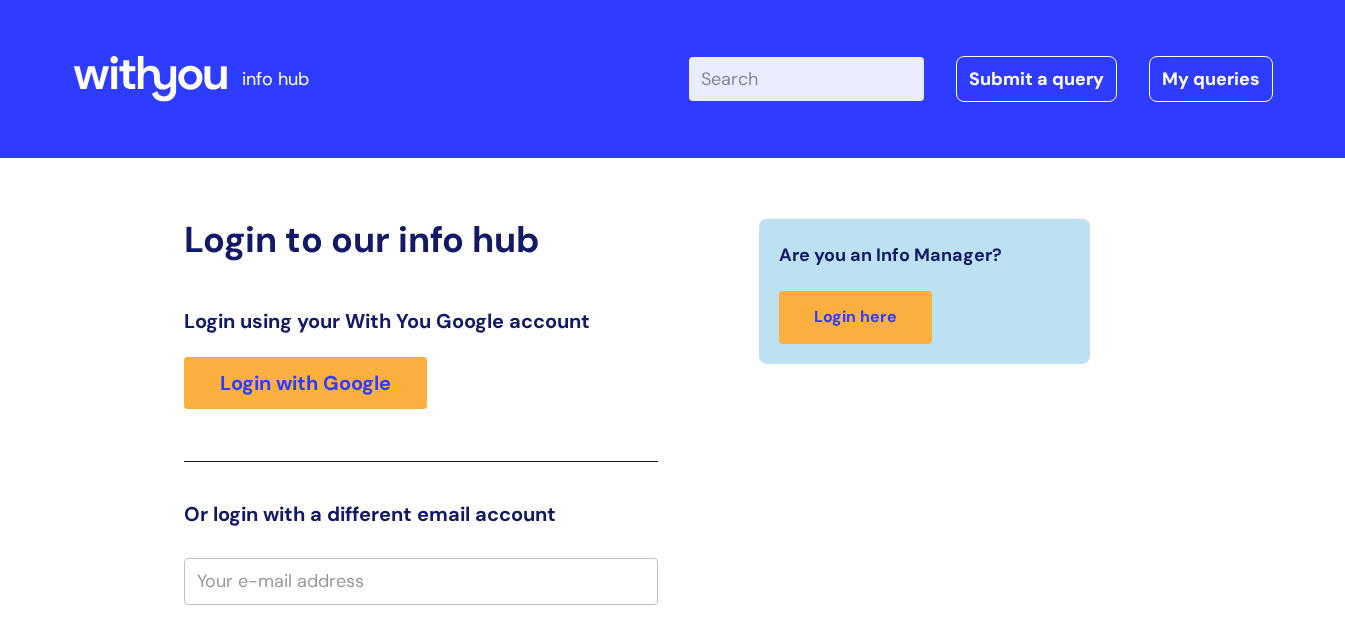 scroll, scrollTop: 12, scrollLeft: 0, axis: vertical 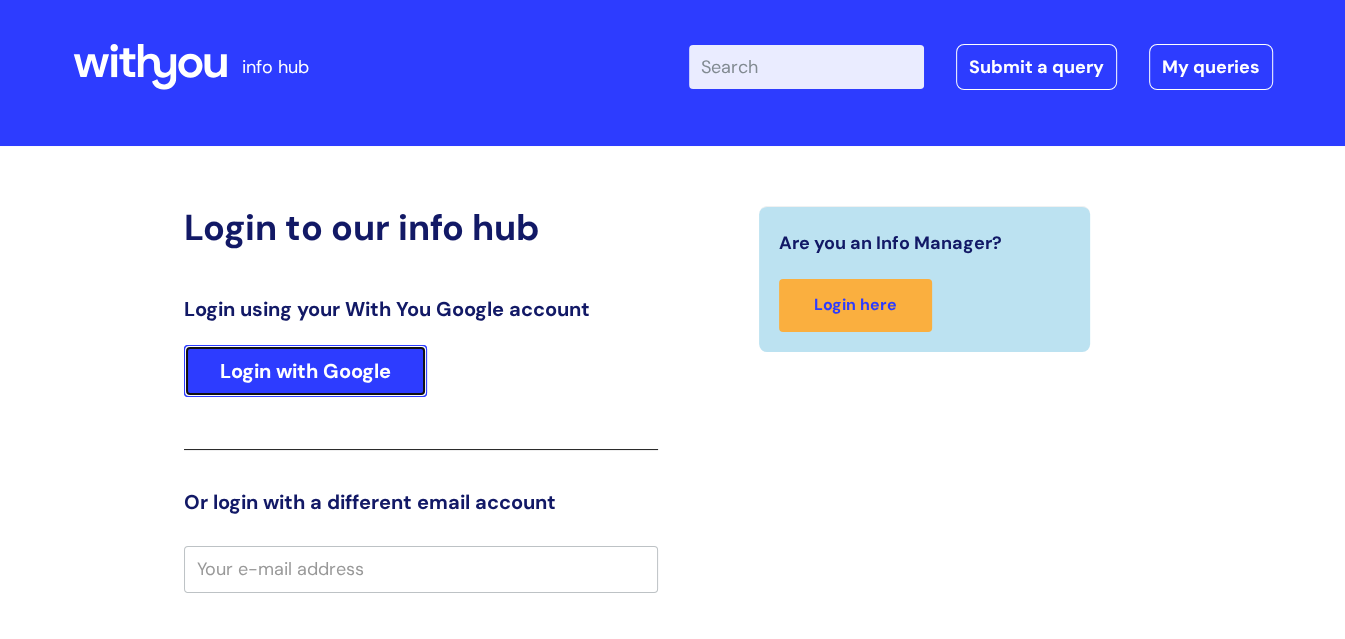 click on "Login with Google" at bounding box center [305, 371] 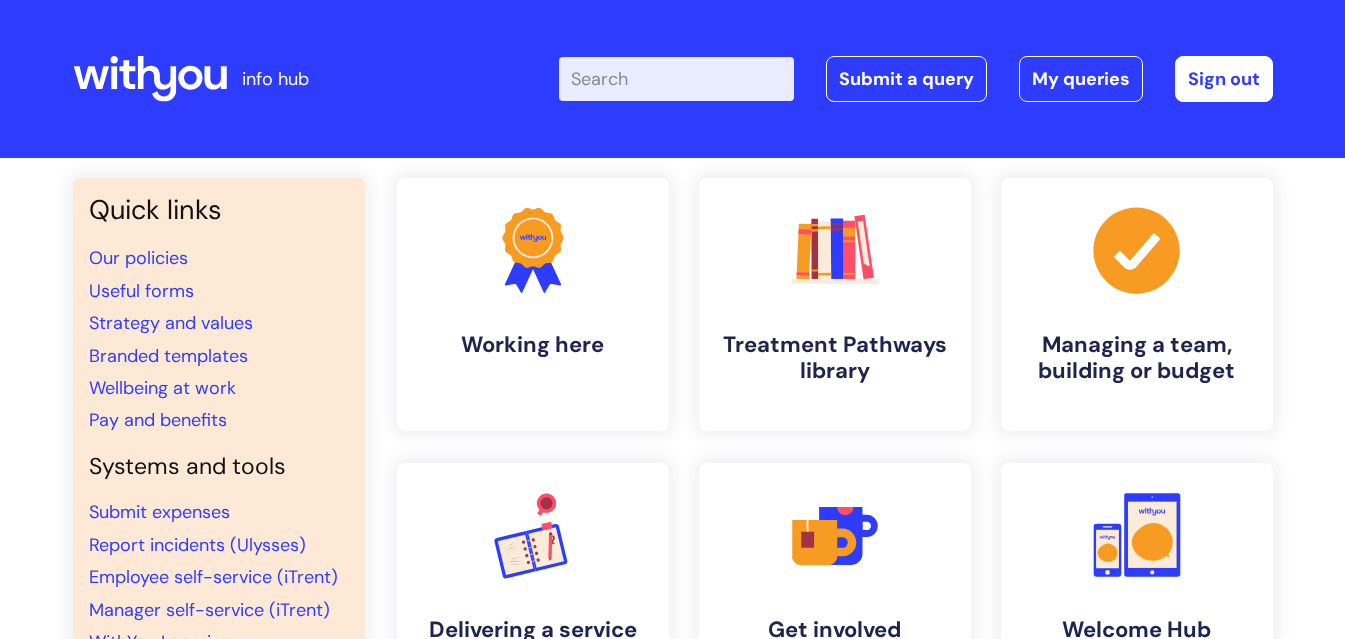 scroll, scrollTop: 0, scrollLeft: 0, axis: both 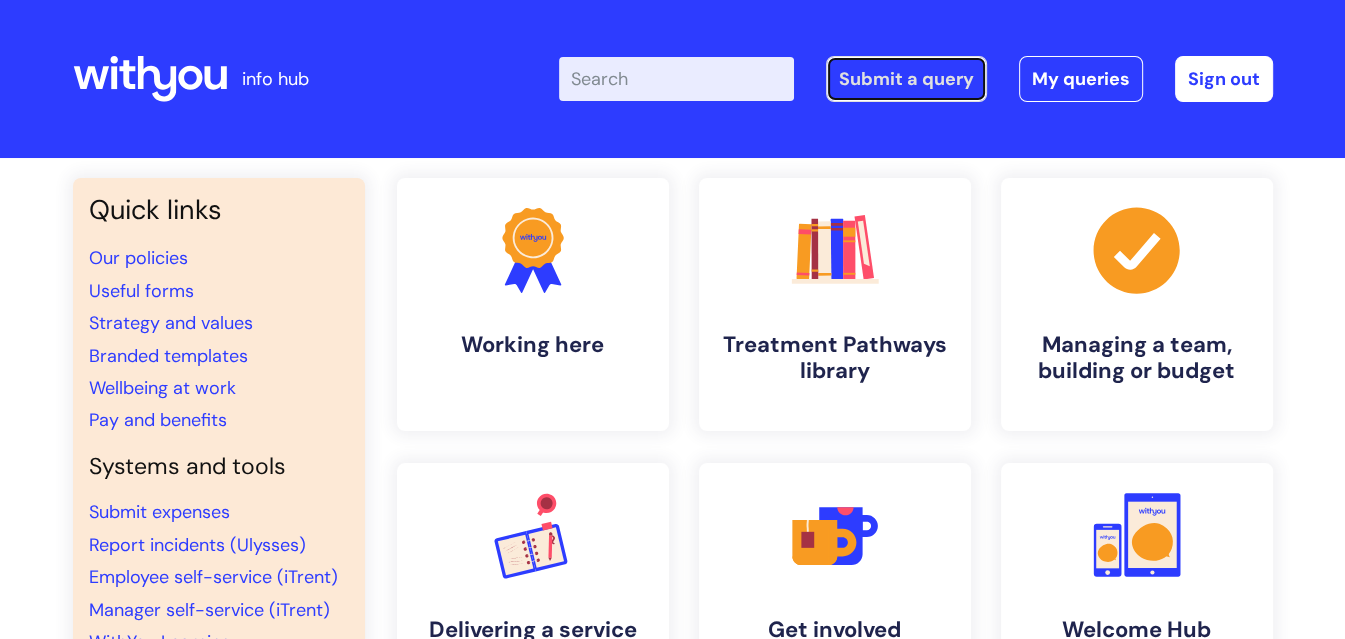 click on "Submit a query" at bounding box center (906, 79) 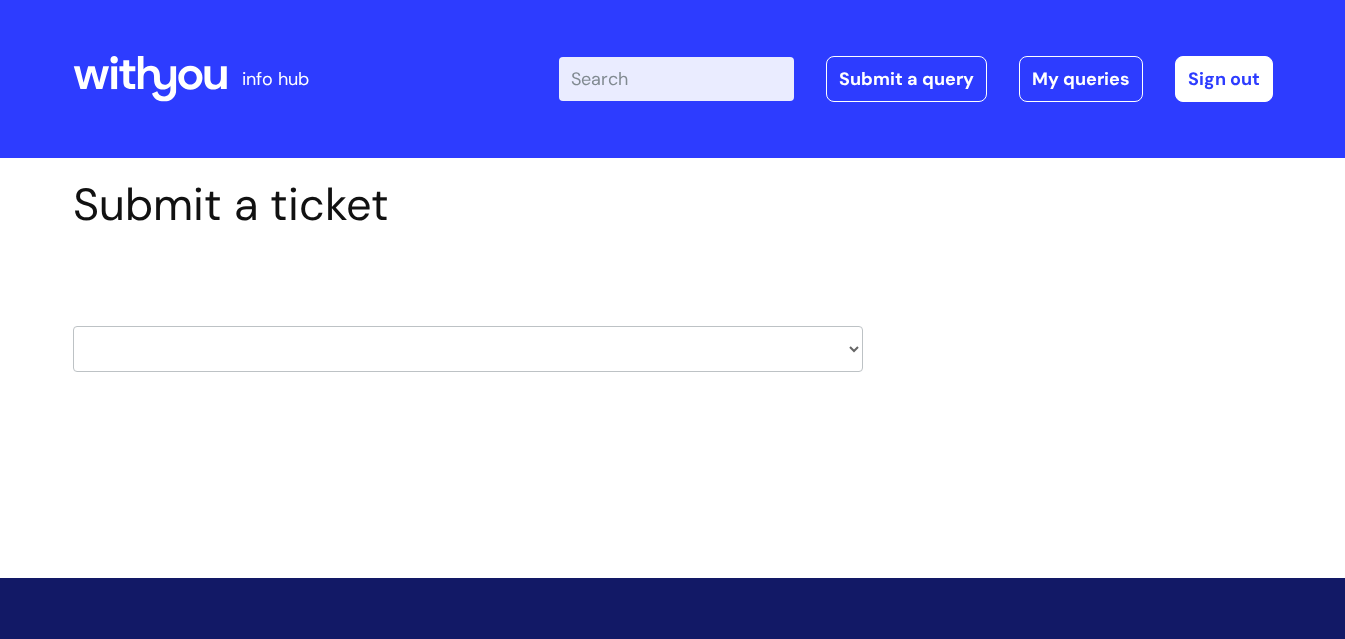 scroll, scrollTop: 0, scrollLeft: 0, axis: both 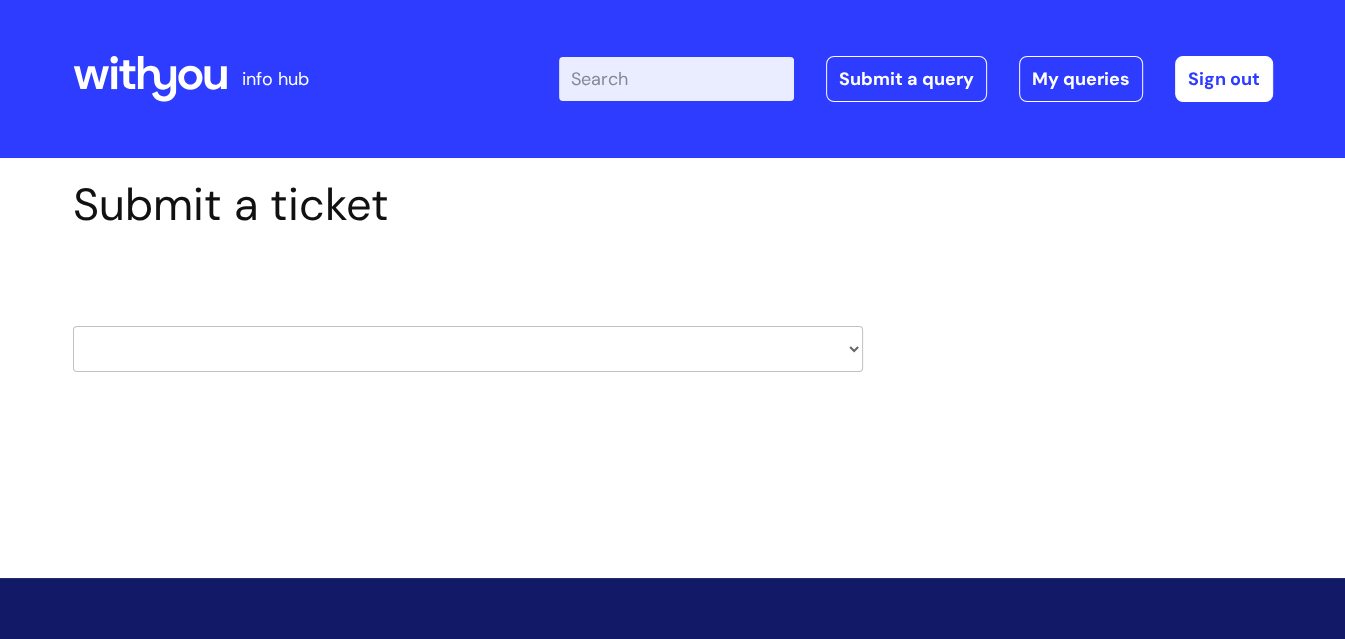 click on "HR / People
IT and Support
Clinical Drug Alerts
Finance Accounts
Data Support Team
Data Protection
External Communications
Learning and Development
Information Requests & Reports - Data Analysts
Insurance
Internal Communications
Pensions
Surrey NHS Talking Therapies
Payroll
Safeguarding" at bounding box center (468, 349) 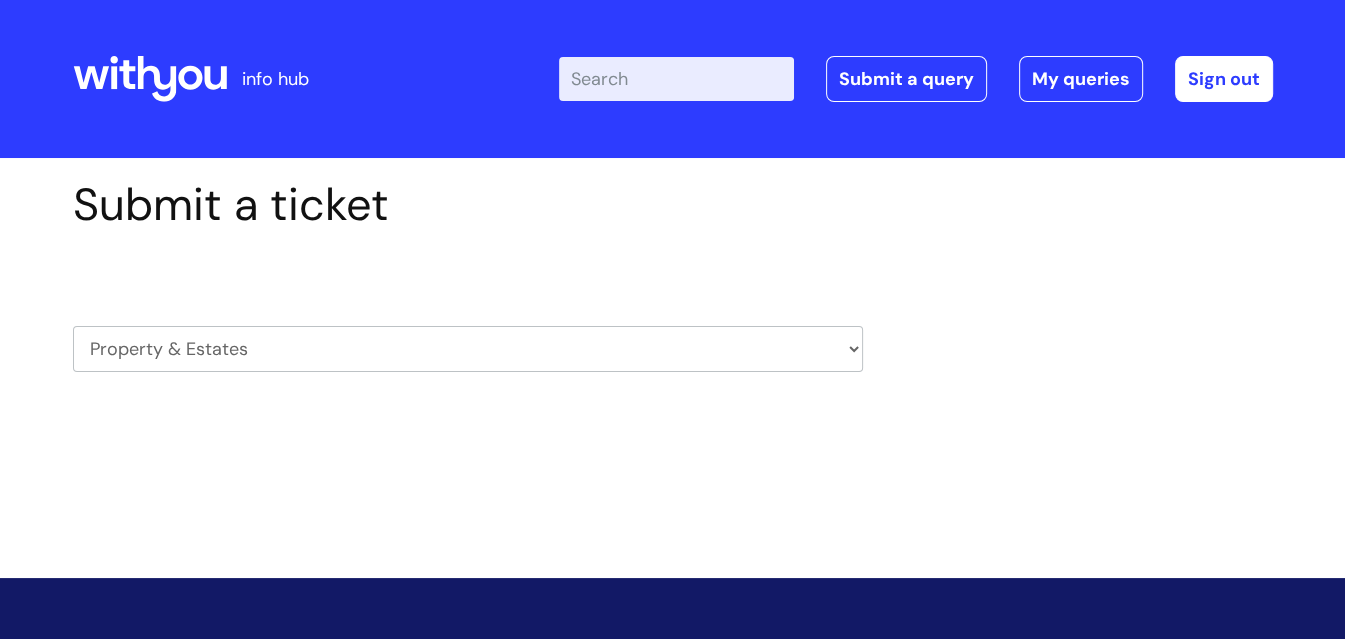 click on "HR / People
IT and Support
Clinical Drug Alerts
Finance Accounts
Data Support Team
Data Protection
External Communications
Learning and Development
Information Requests & Reports - Data Analysts
Insurance
Internal Communications
Pensions
Surrey NHS Talking Therapies
Payroll
Safeguarding" at bounding box center (468, 349) 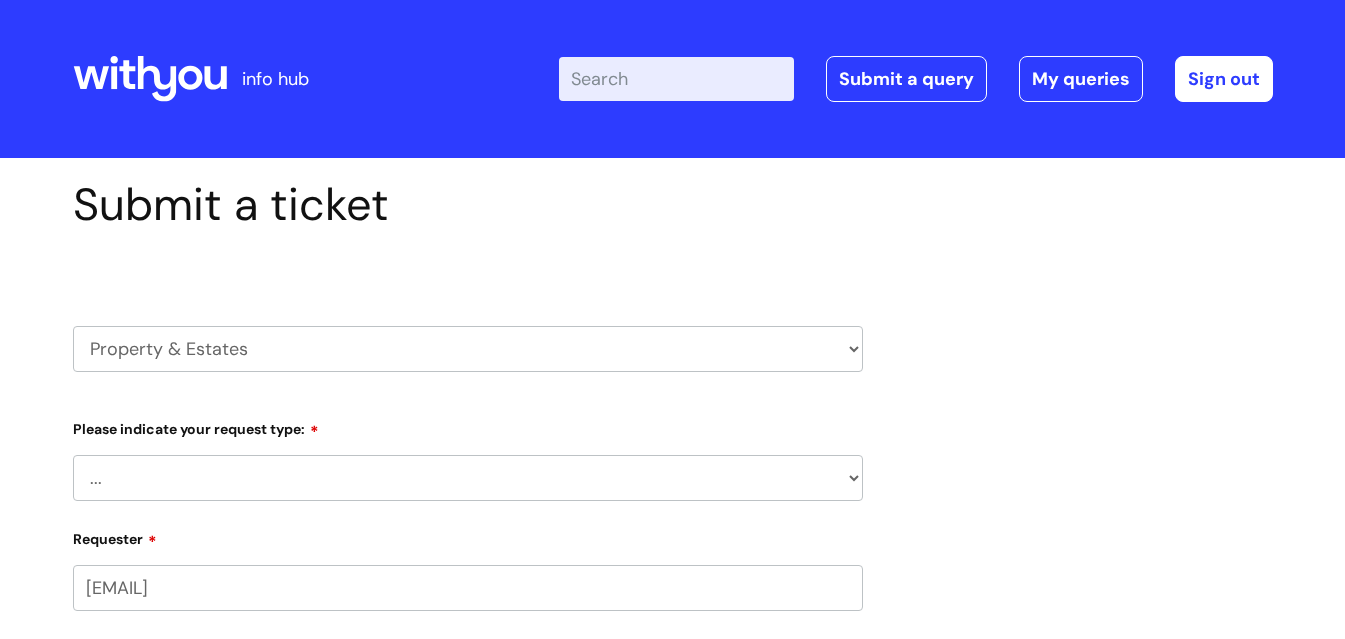 scroll, scrollTop: 0, scrollLeft: 0, axis: both 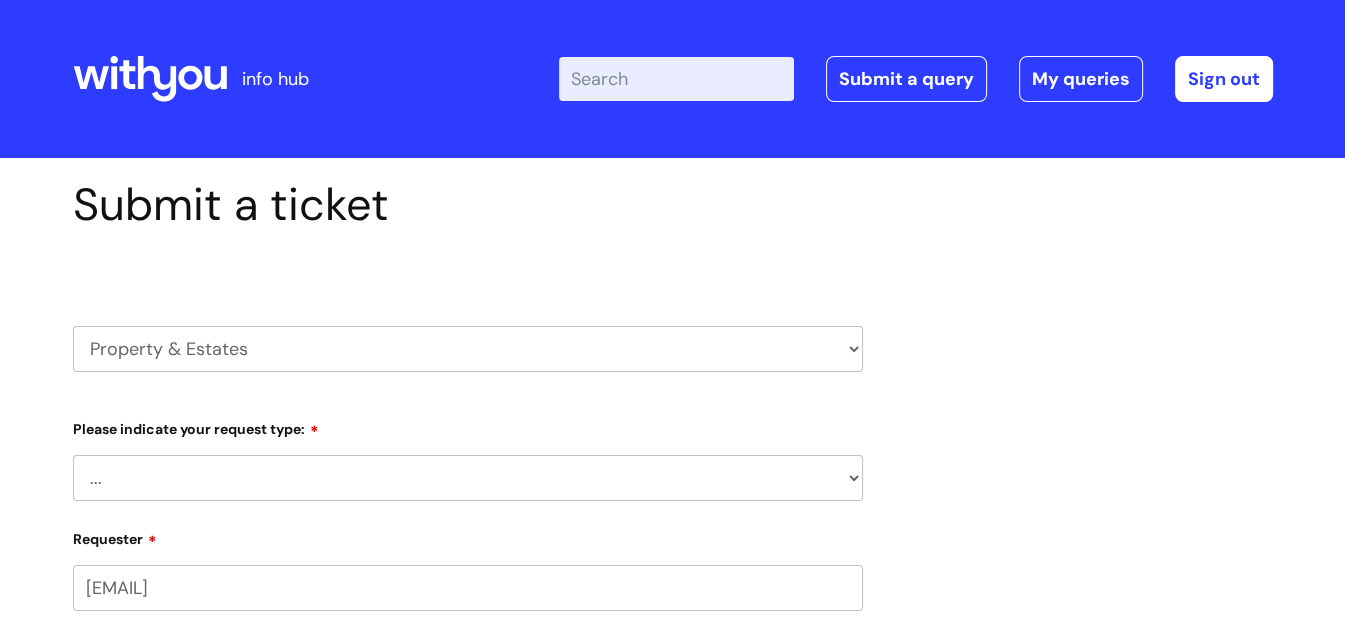 select on "[PHONE]" 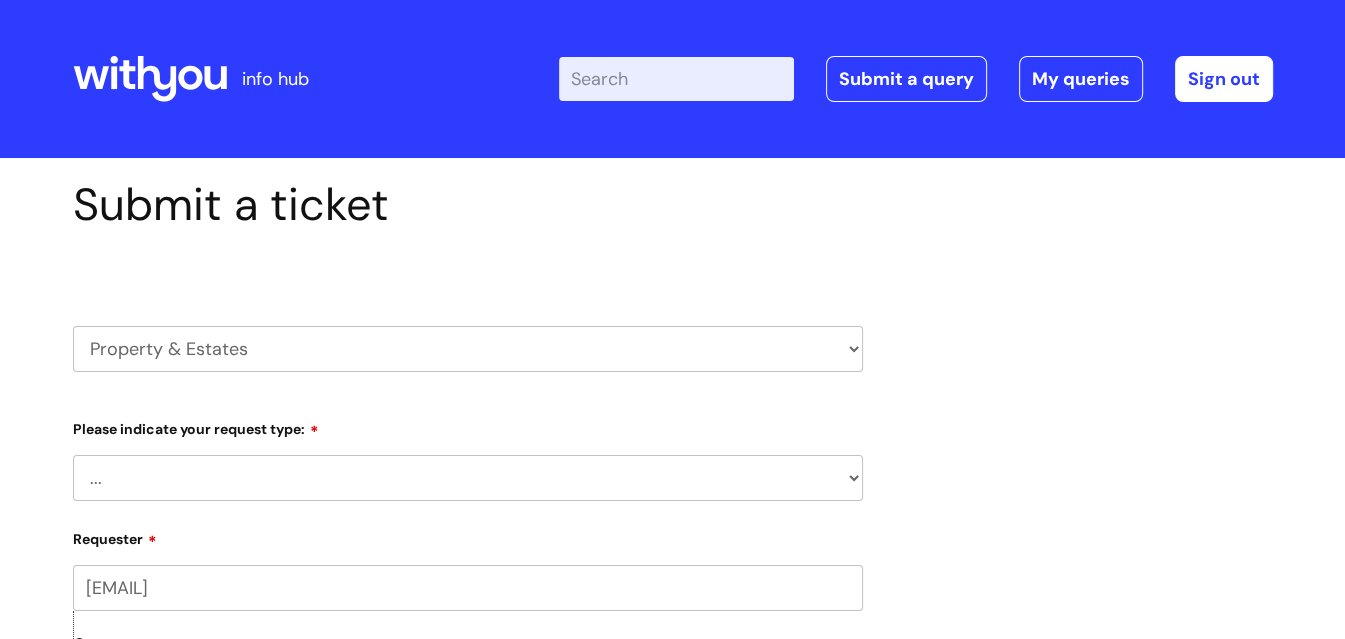 click on "...
Facilities Support
Lease/ Tenancy Agreements
Health & Safety and Environmental" at bounding box center (468, 478) 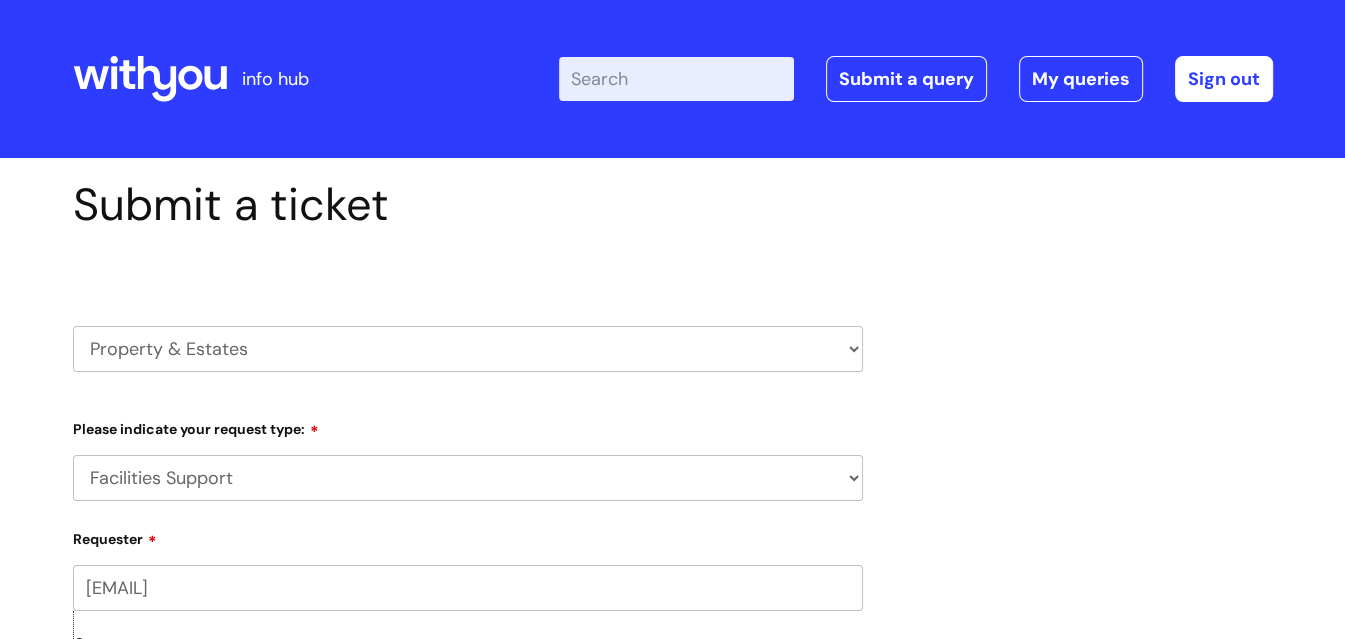 click on "...
Facilities Support
Lease/ Tenancy Agreements
Health & Safety and Environmental" at bounding box center [468, 478] 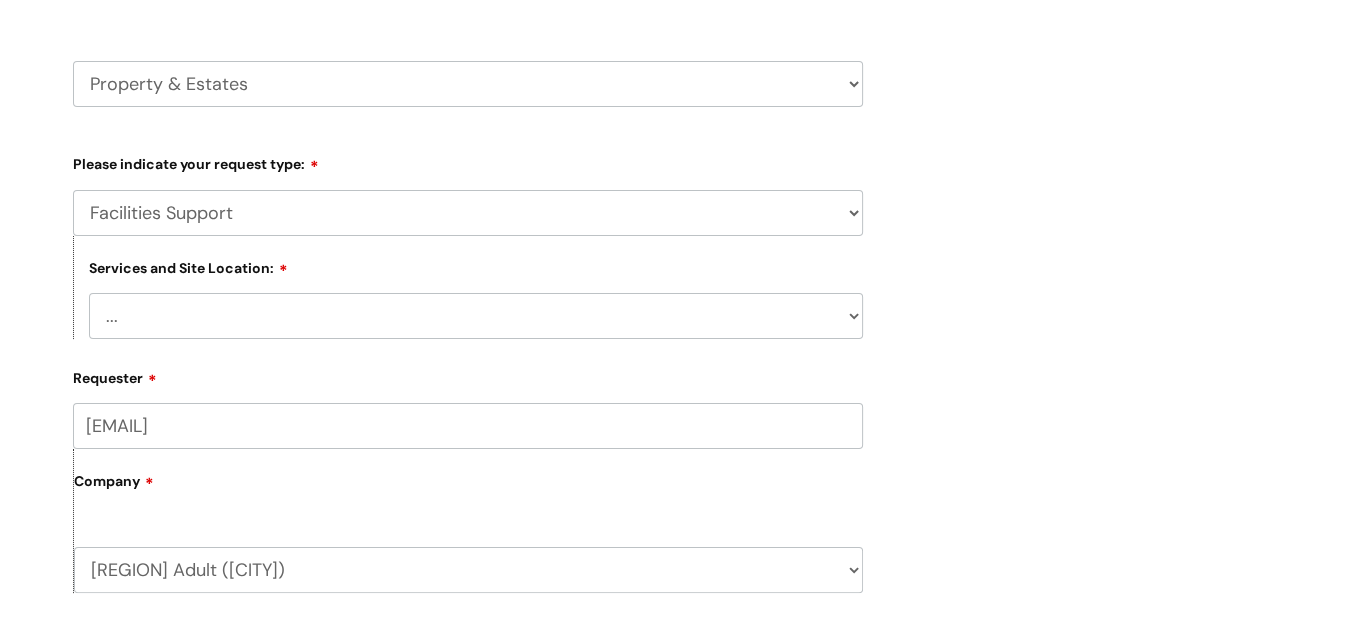 scroll, scrollTop: 287, scrollLeft: 0, axis: vertical 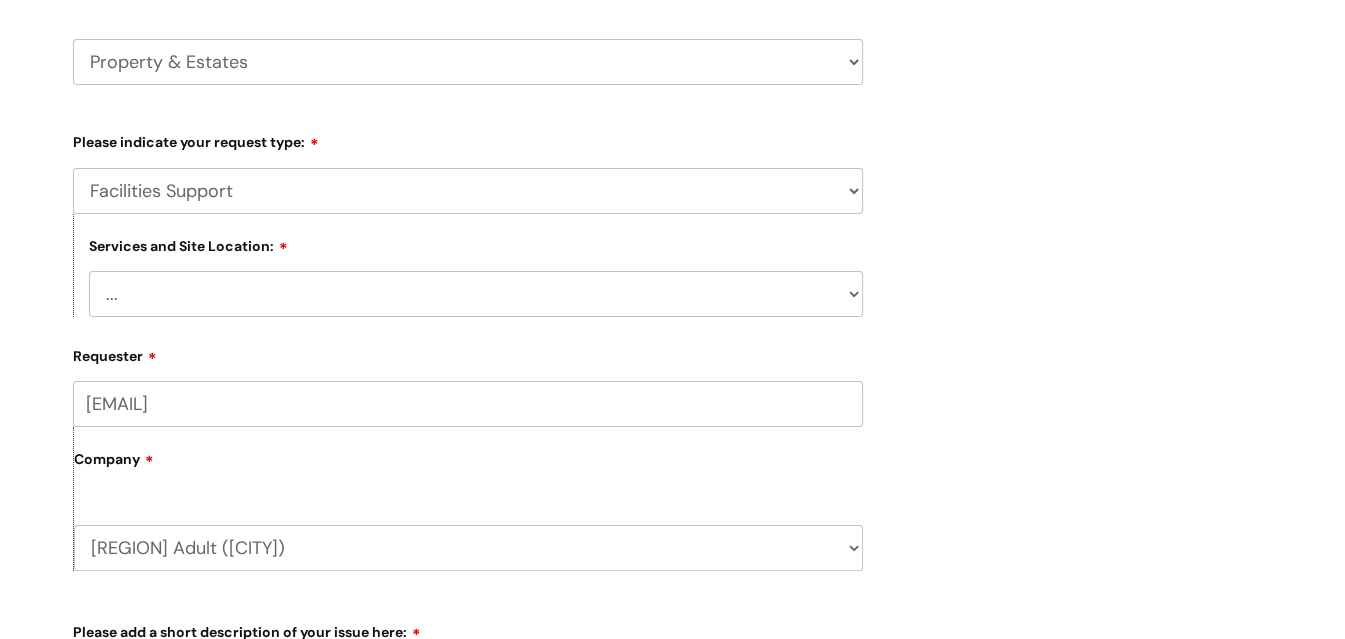 click on "... Cleethorpes Darlington Tubwell Darlington Coniscliffe Grimsby Preston Redcar High Street Redcar Annexe Rotherham Scunthorpe Burnley Lancaster Liverpool Garston Liverpool Croxteth Liverpool Henry Street Ludlow Oswestry Shrewsbury Castlegates Stoke on Trent Wigan Coops Wigan Kennedy House Ayr Dumfries Dundee Dunoon Galashiels Glasgow Broad Street Glasgow Buchanan Street Glasgow Maryhill Helensburgh Kilmarnock Kirkintilloch Leven Oban Renfrew Stranraer Boscombe Unit 1 Boscombe R&R Boscombe RHub Bournemouth 6 Trinity Bournemouth 7 Trinity Christchurch Faversham Liskeard London Penzance Poole Redruth Truro Western House Truro Chy Weston-super-Mare Other - Please Specify" at bounding box center [476, 294] 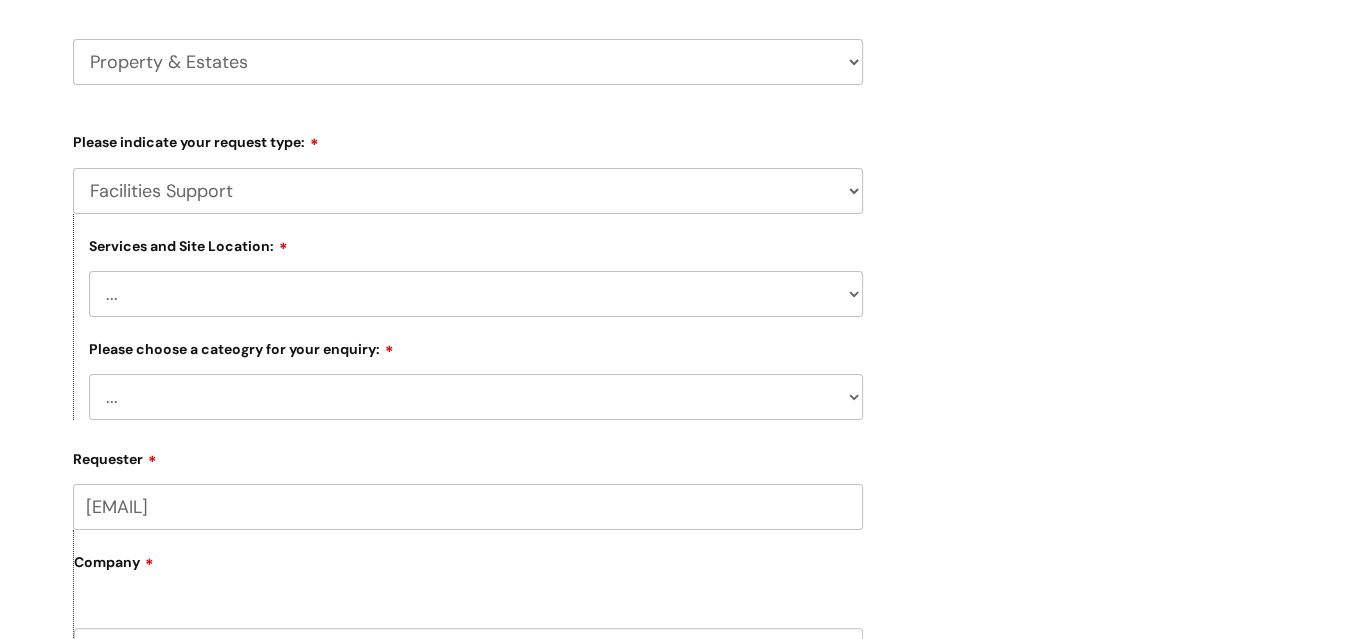 click on "... Electrical and Lighting Plumbing and Drainage Heating and Cooling Fixtures, Fittings, and Furniture Windows and Doors incl. Shutters Property Systems incl, CCTV, Fire Alarms, Access Control Other - Please Specify" at bounding box center (476, 397) 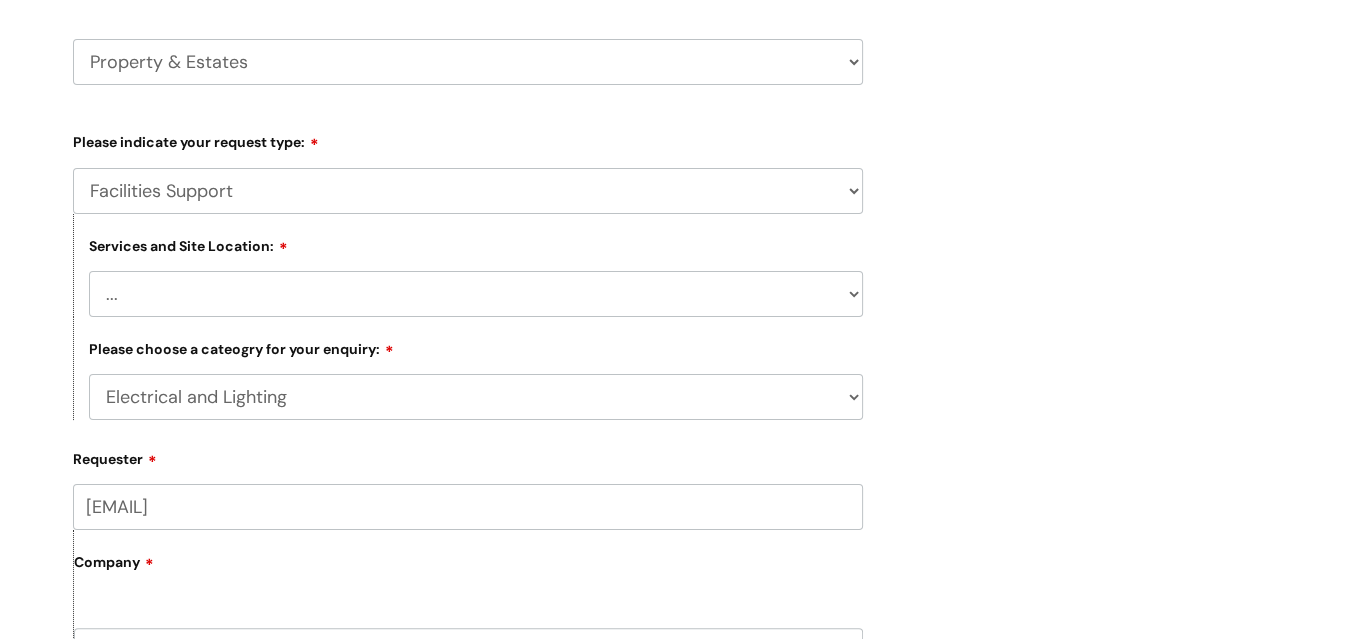 click on "... Electrical and Lighting Plumbing and Drainage Heating and Cooling Fixtures, Fittings, and Furniture Windows and Doors incl. Shutters Property Systems incl, CCTV, Fire Alarms, Access Control Other - Please Specify" at bounding box center (476, 397) 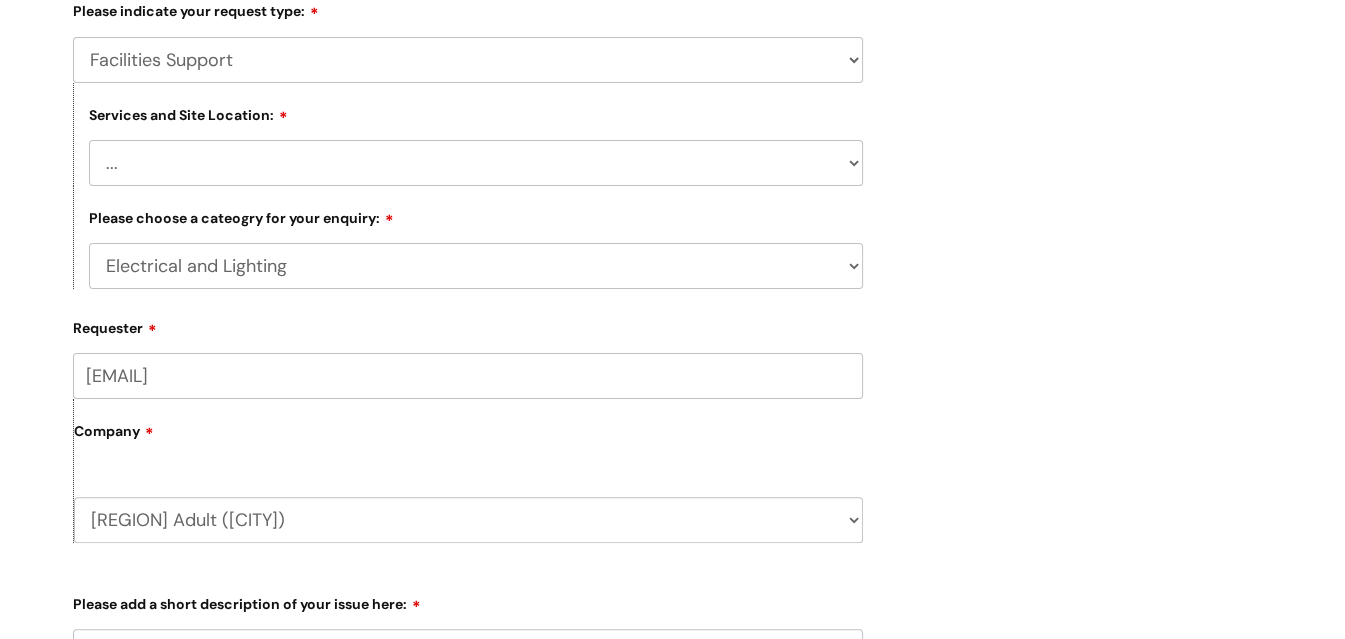 scroll, scrollTop: 455, scrollLeft: 0, axis: vertical 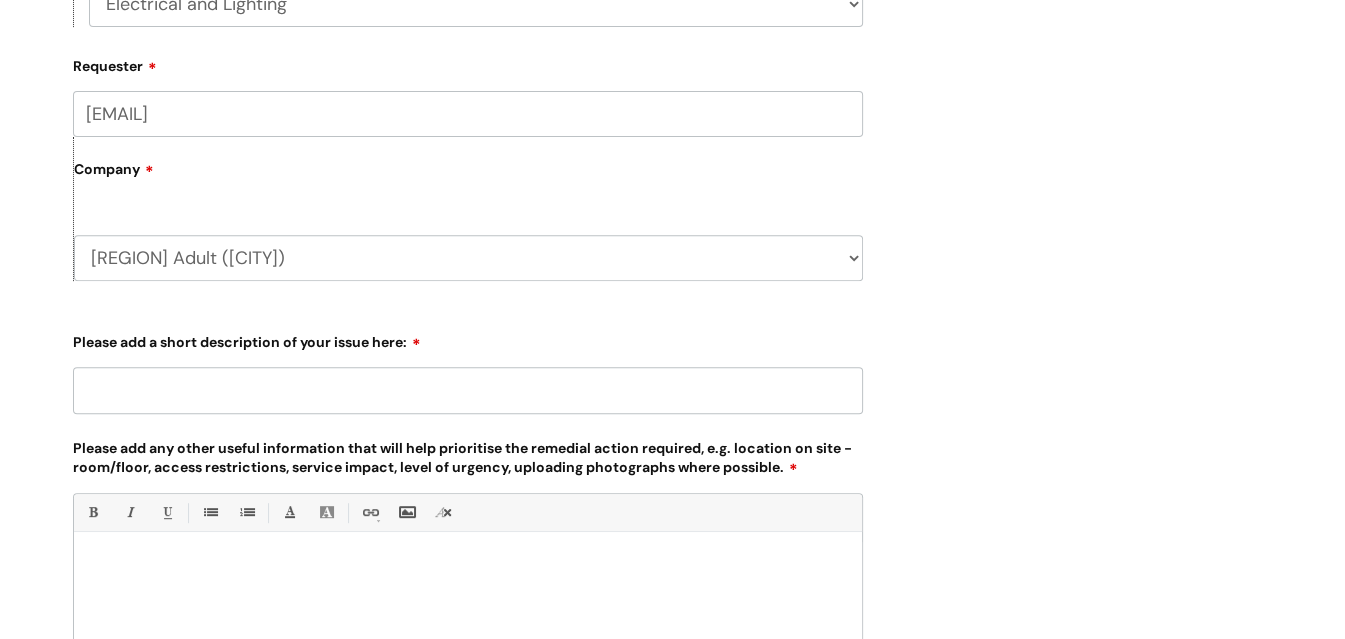 click on "Please add a short description of your issue here:" at bounding box center [468, 390] 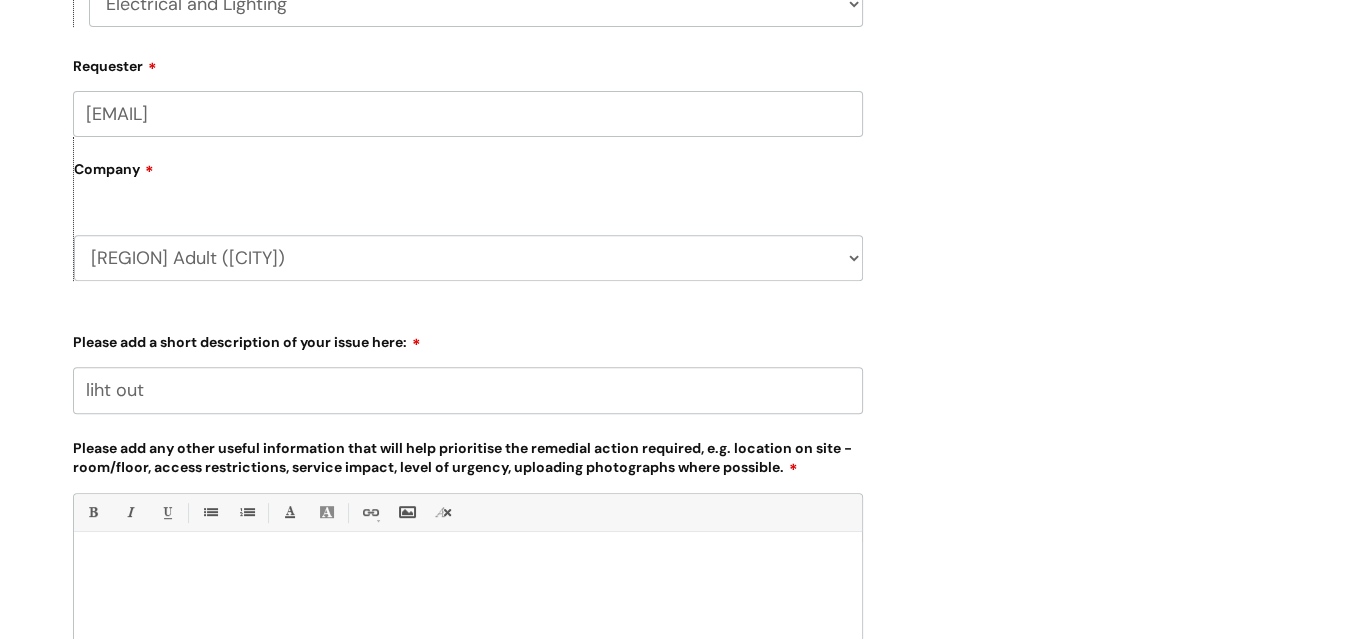 click on "liht out" at bounding box center [468, 390] 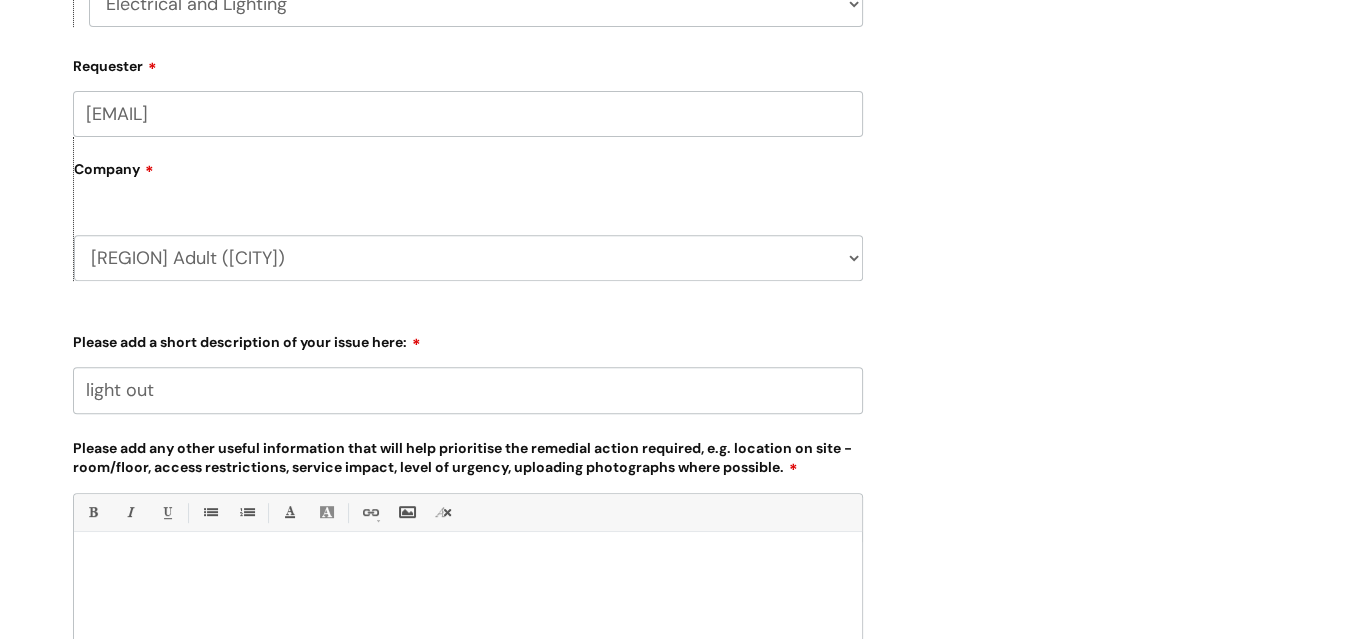type on "light out" 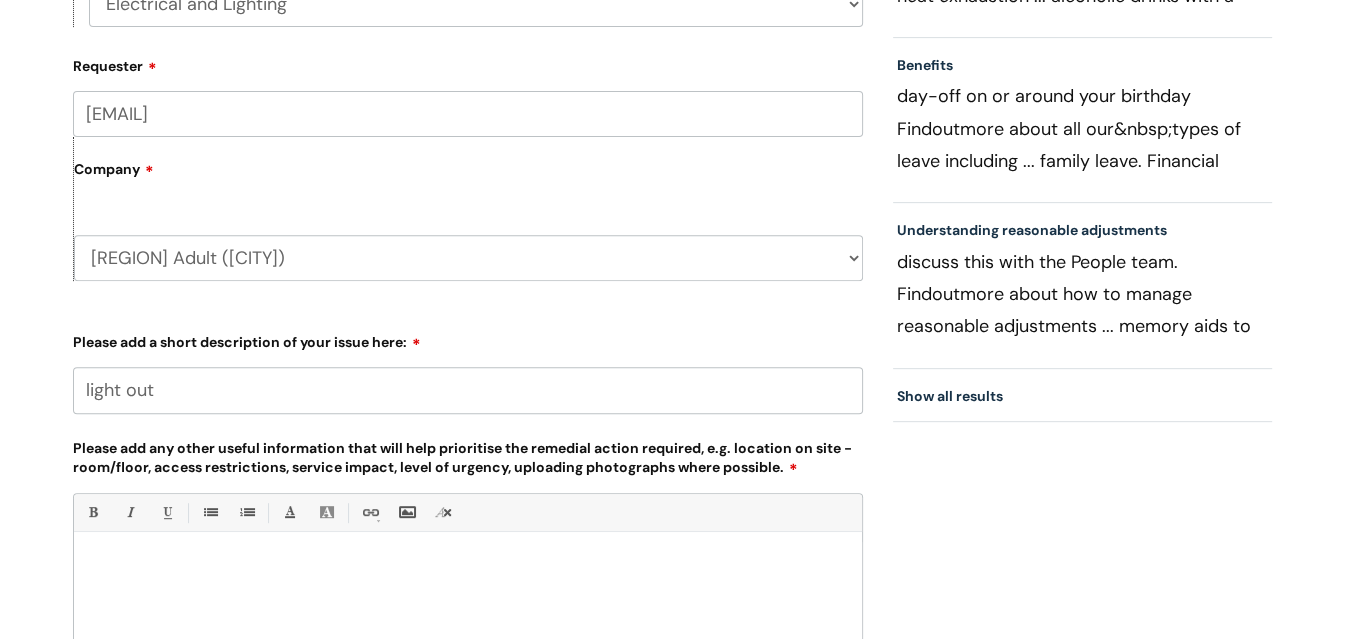 type 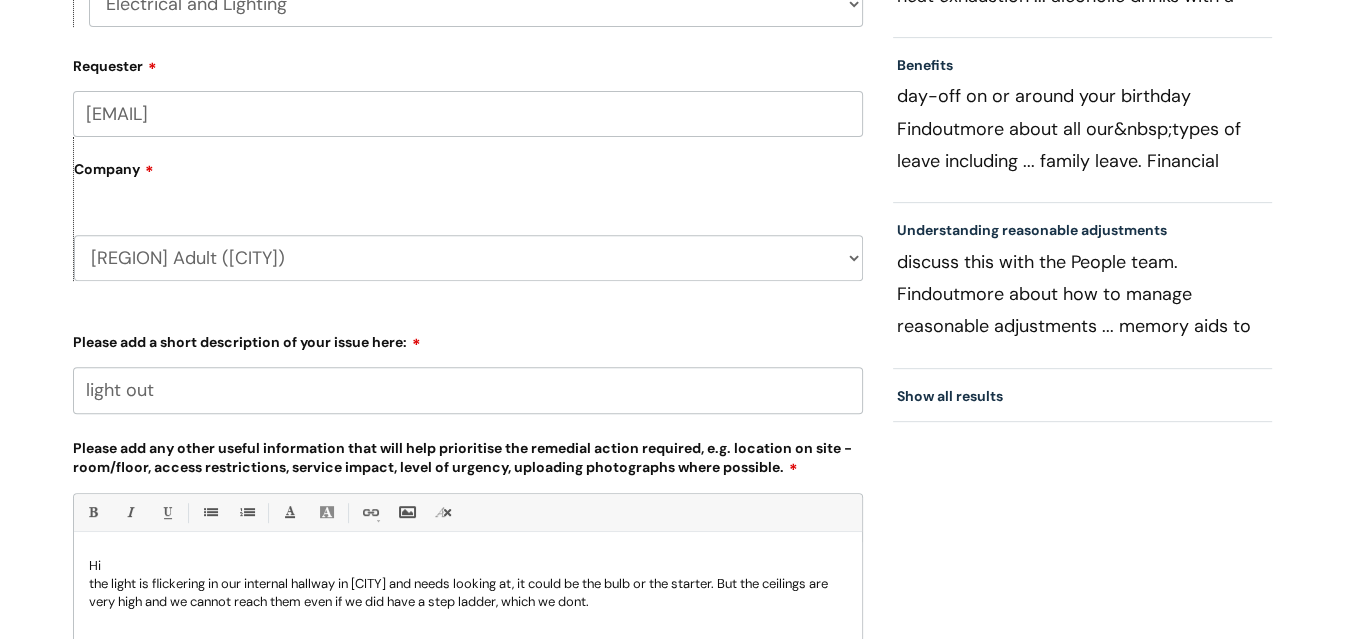 scroll, scrollTop: 688, scrollLeft: 0, axis: vertical 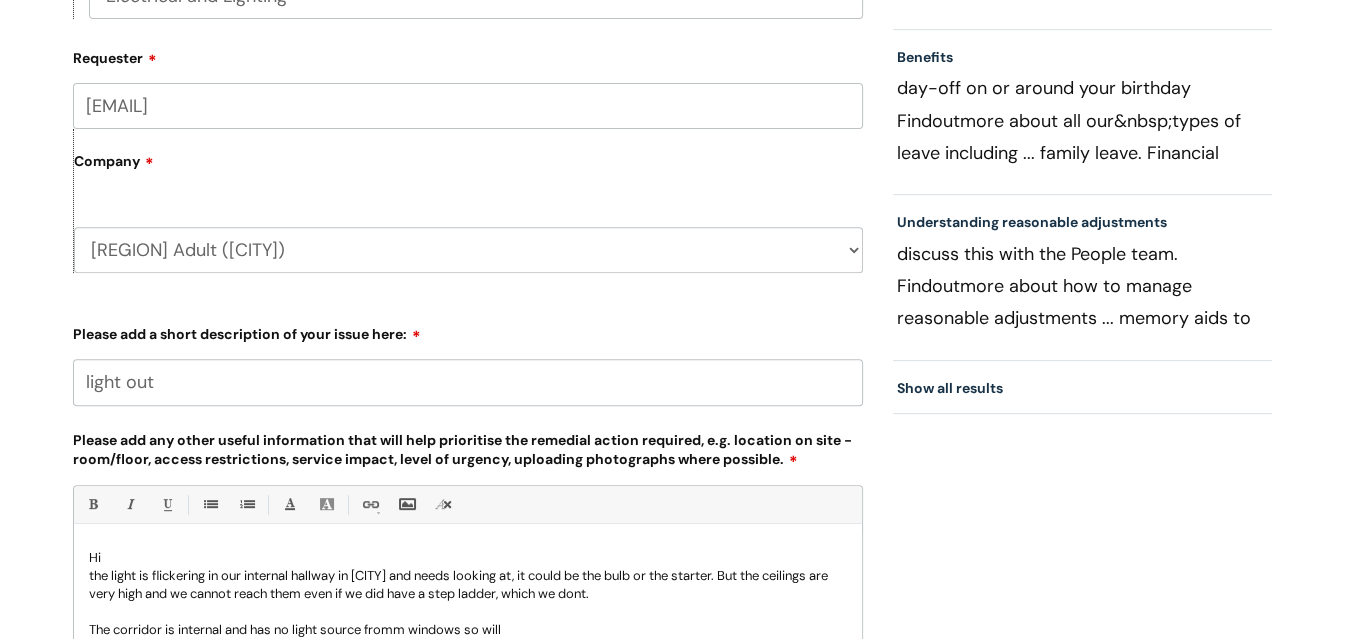 click on "The corridor is internal and has no light source fromm windows so will" at bounding box center (468, 630) 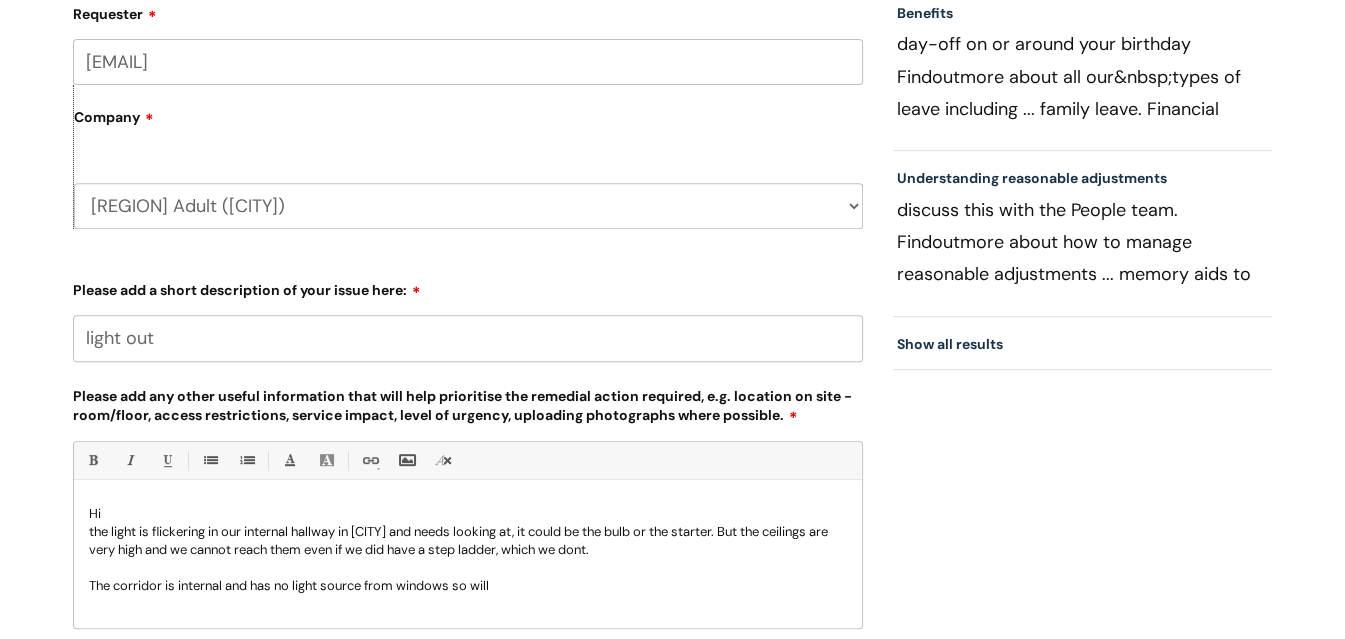 scroll, scrollTop: 782, scrollLeft: 0, axis: vertical 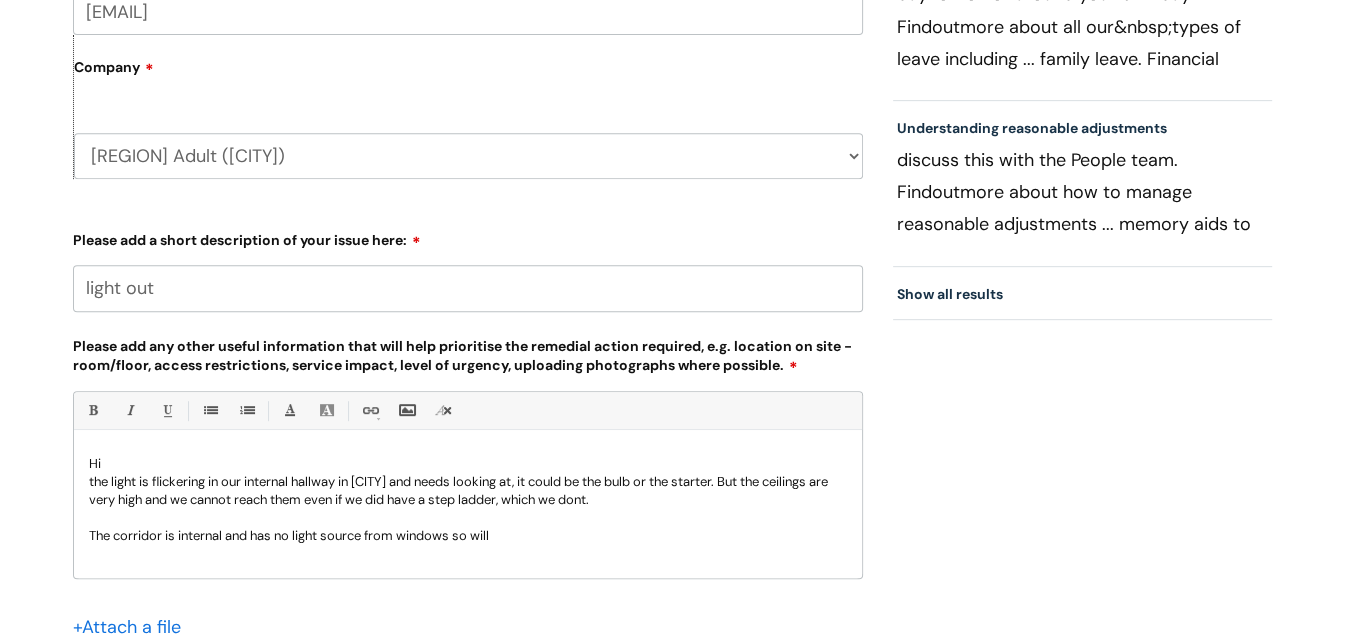click on "the light is flickering in our internal hallway in [CITY] and needs looking at, it could be the bulb or the starter. But the ceilings are very high and we cannot reach them even if we did have a step ladder, which we dont." at bounding box center (468, 491) 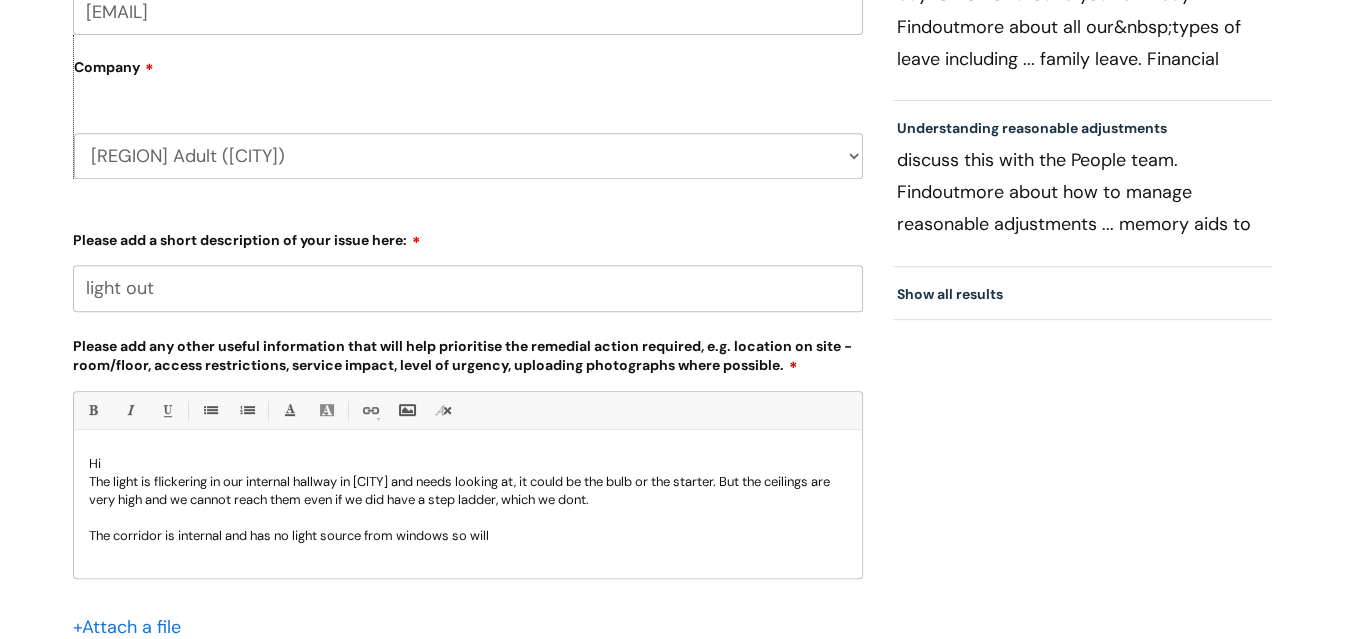 click on "The corridor is internal and has no light source from windows so will" at bounding box center [468, 536] 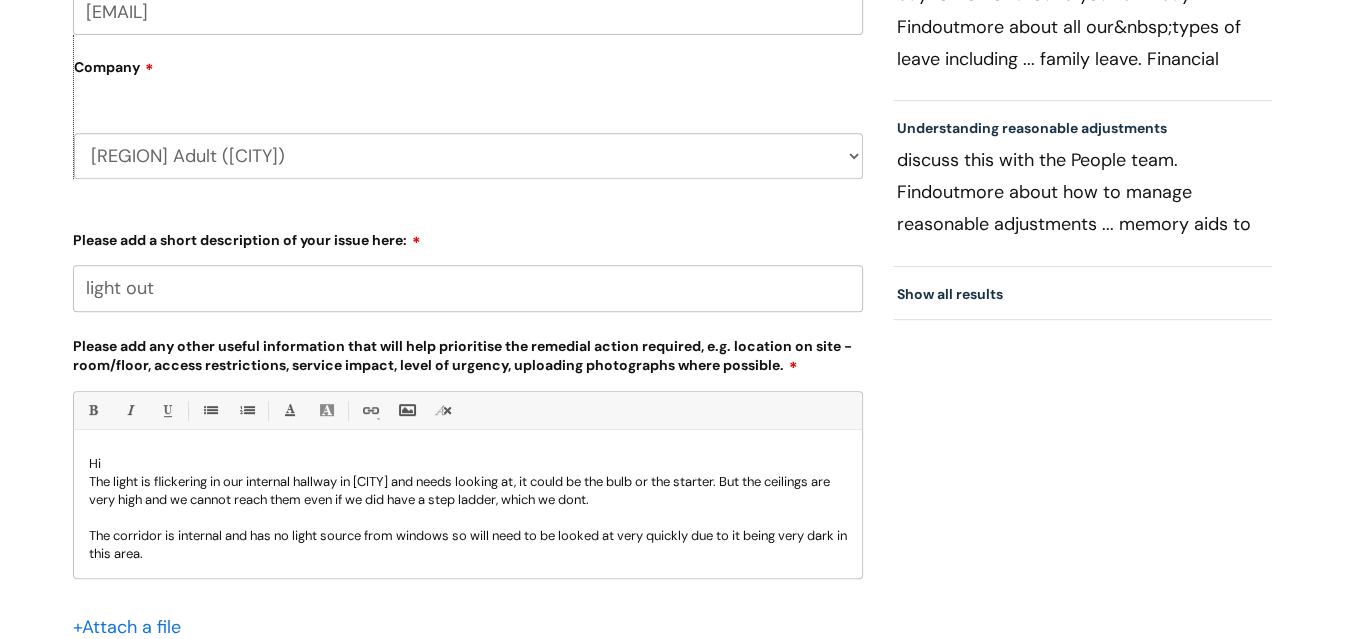 scroll, scrollTop: 2, scrollLeft: 0, axis: vertical 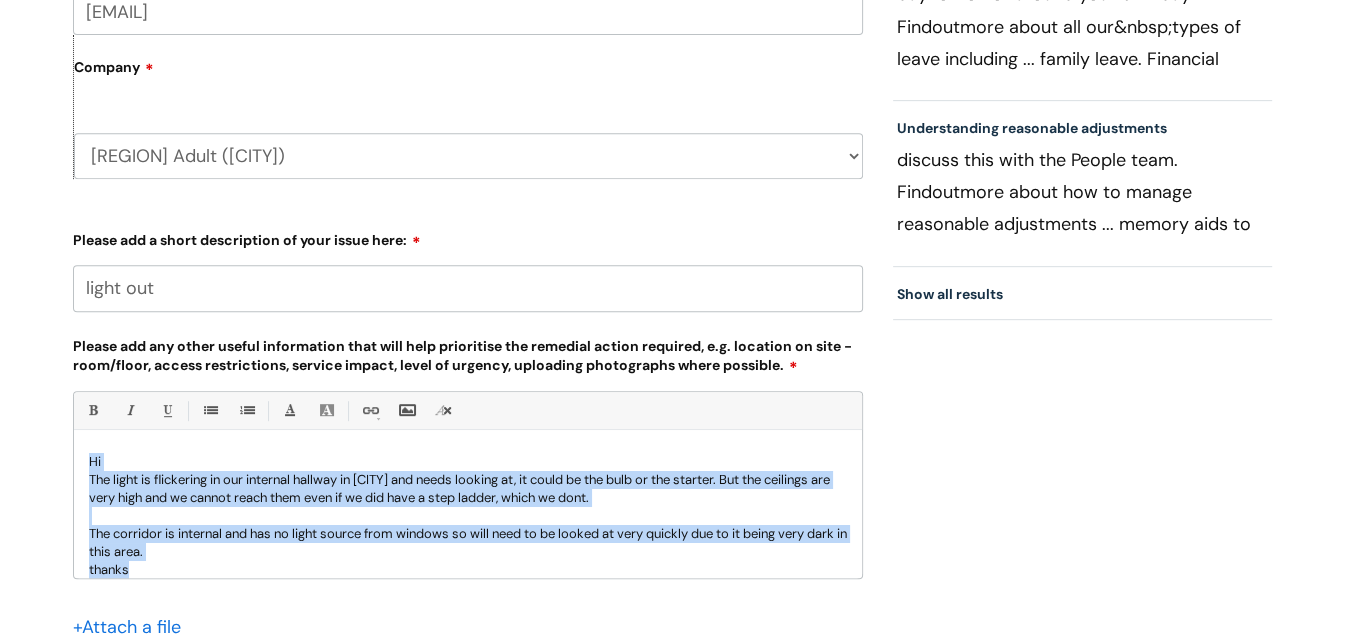 drag, startPoint x: 153, startPoint y: 569, endPoint x: 74, endPoint y: 459, distance: 135.42896 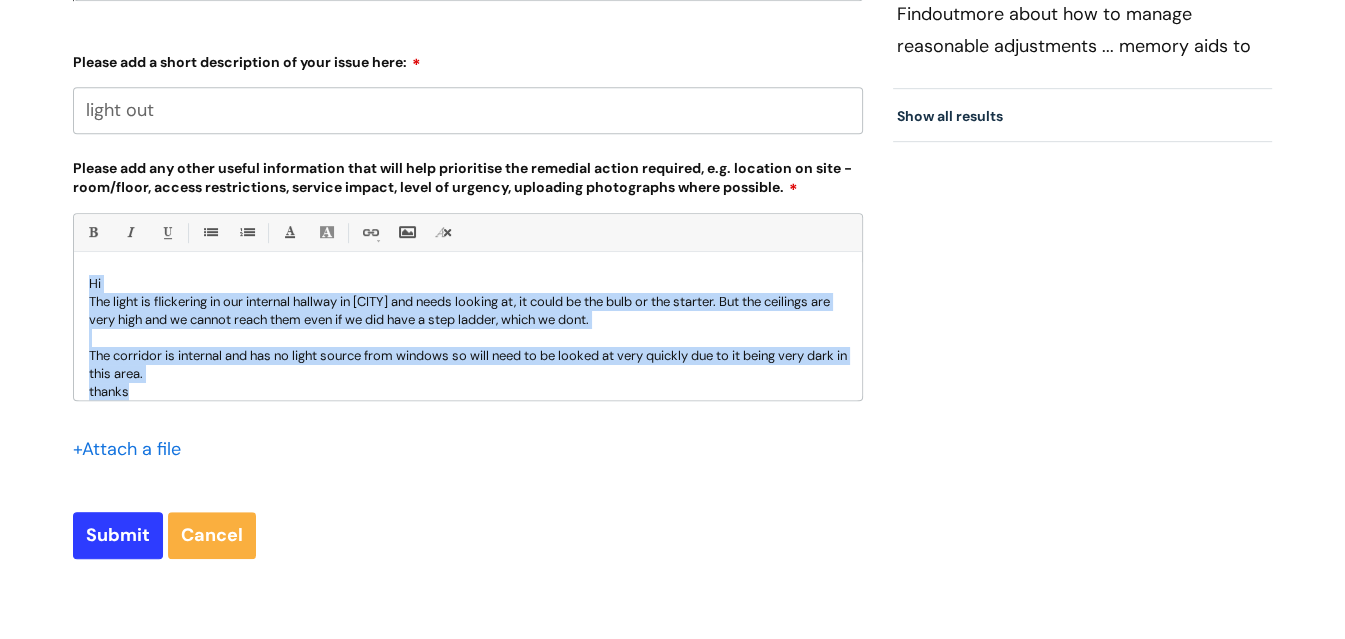 scroll, scrollTop: 1068, scrollLeft: 0, axis: vertical 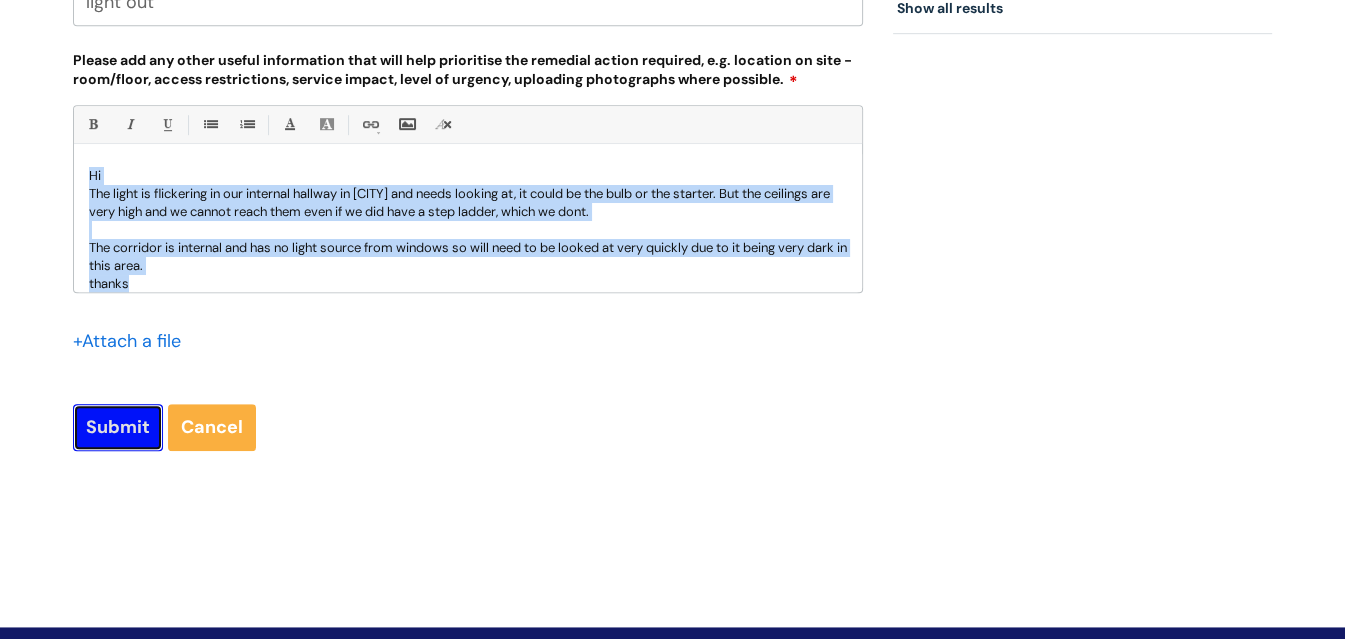 click on "Submit" at bounding box center (118, 427) 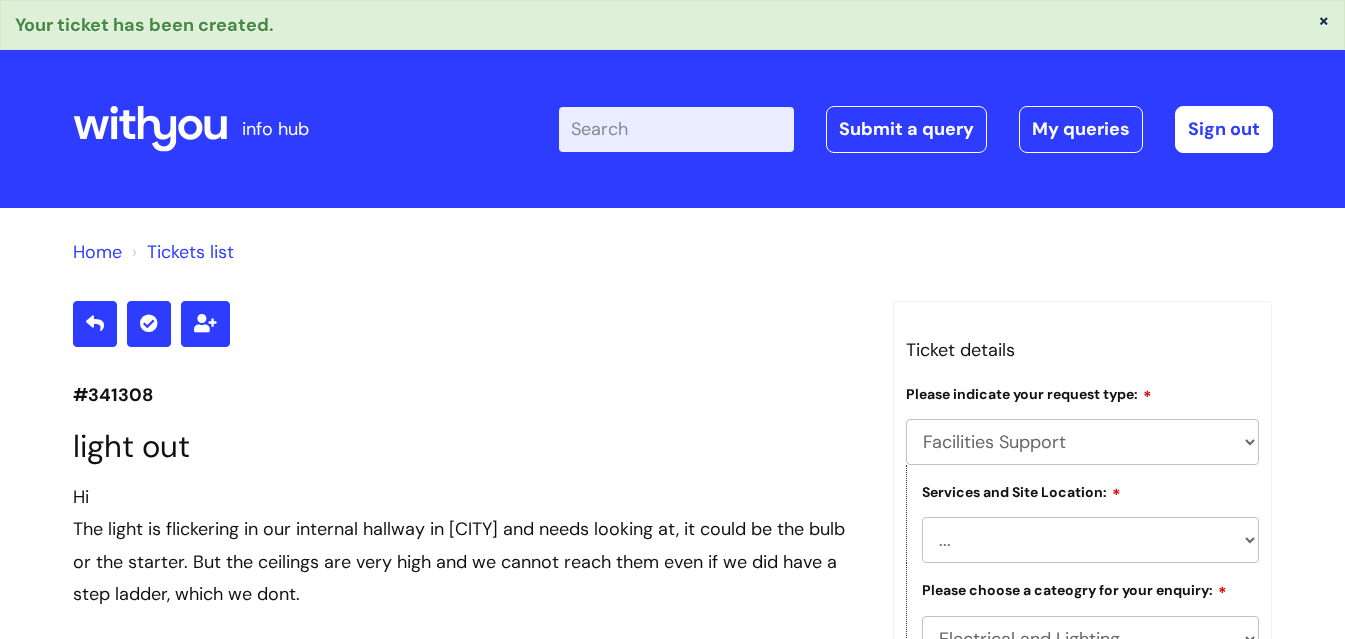select on "Facilities Support" 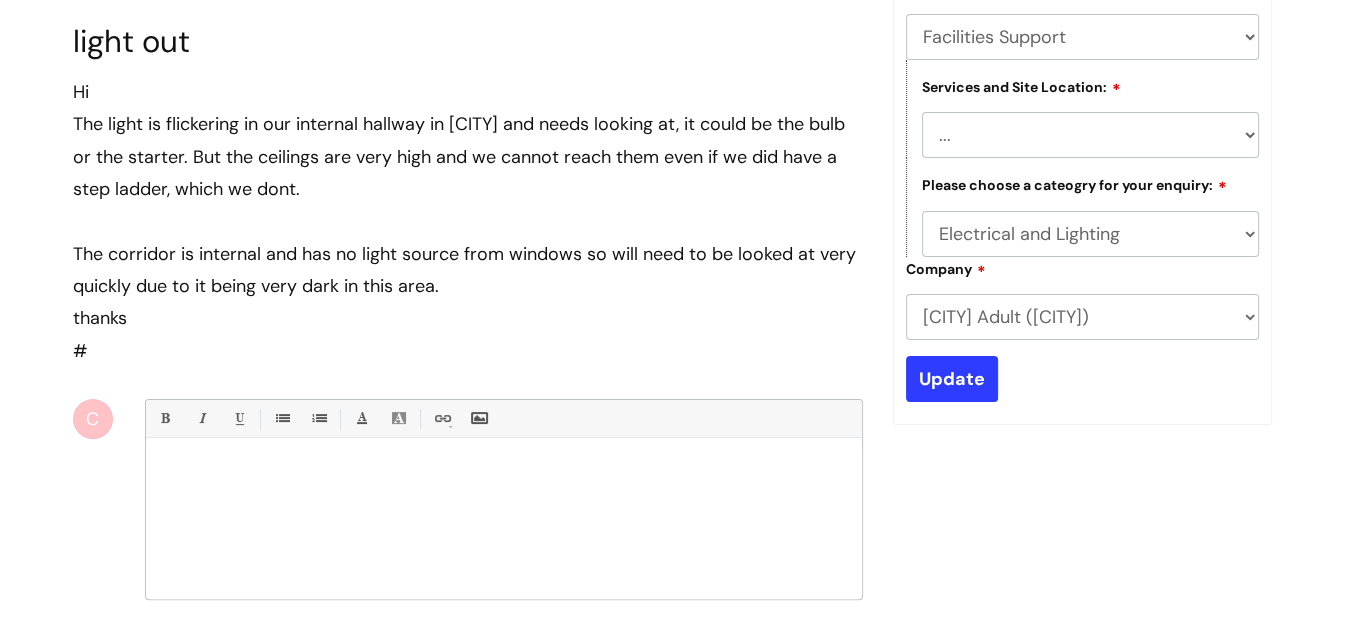 scroll, scrollTop: 401, scrollLeft: 0, axis: vertical 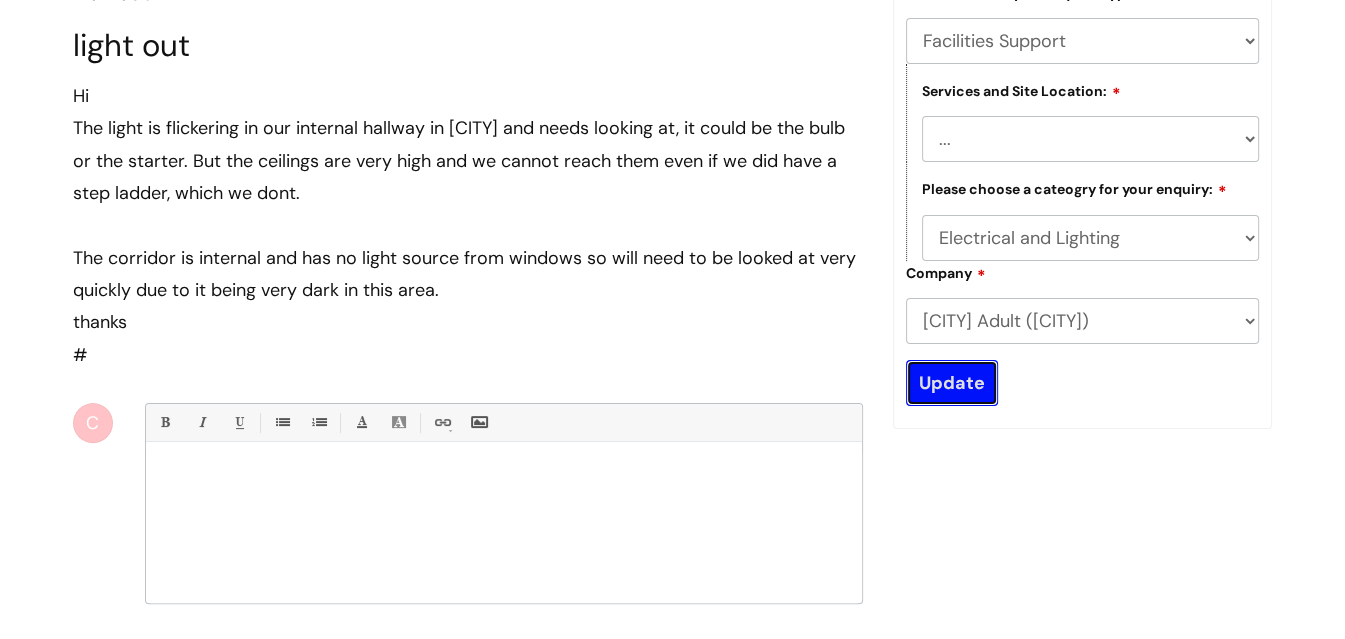 click on "Update" at bounding box center (952, 383) 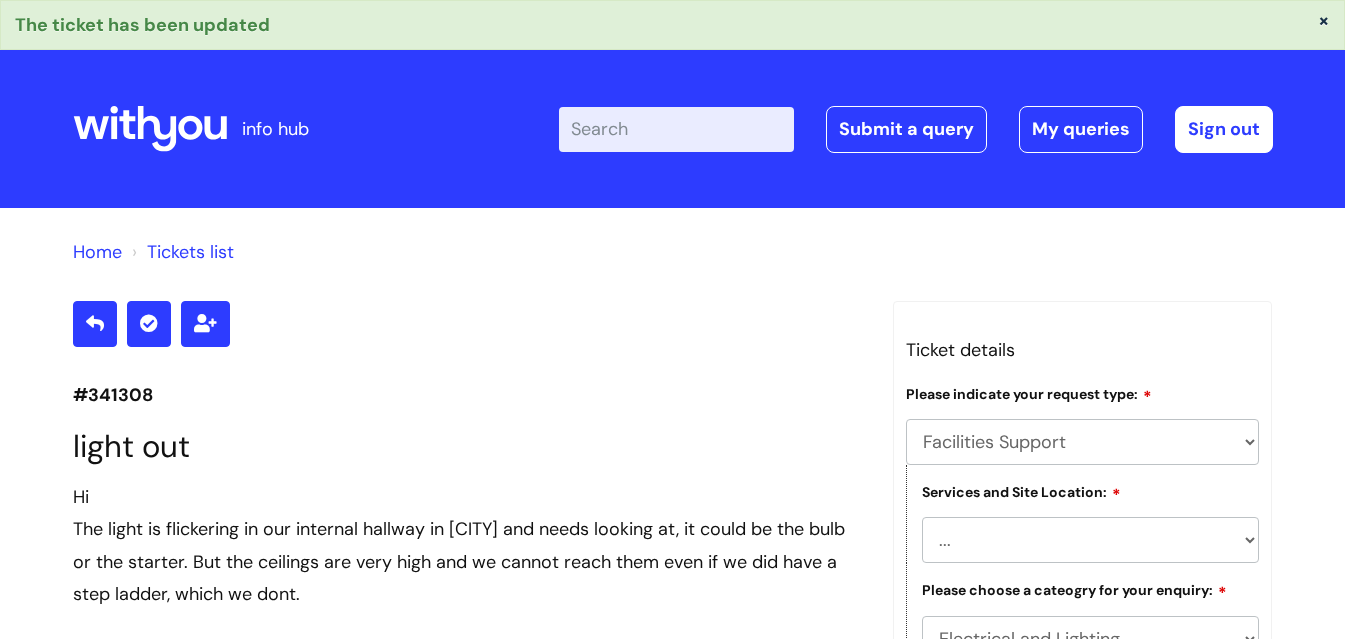 select on "Facilities Support" 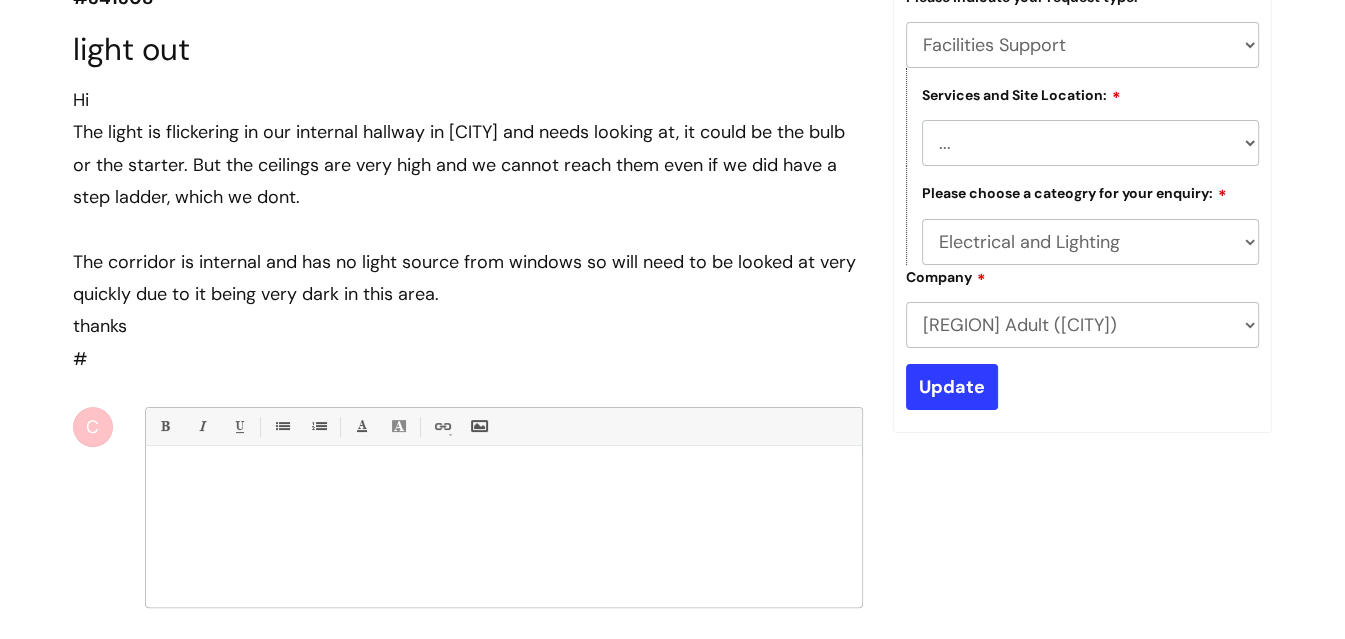 drag, startPoint x: 0, startPoint y: 0, endPoint x: 1007, endPoint y: 520, distance: 1133.3353 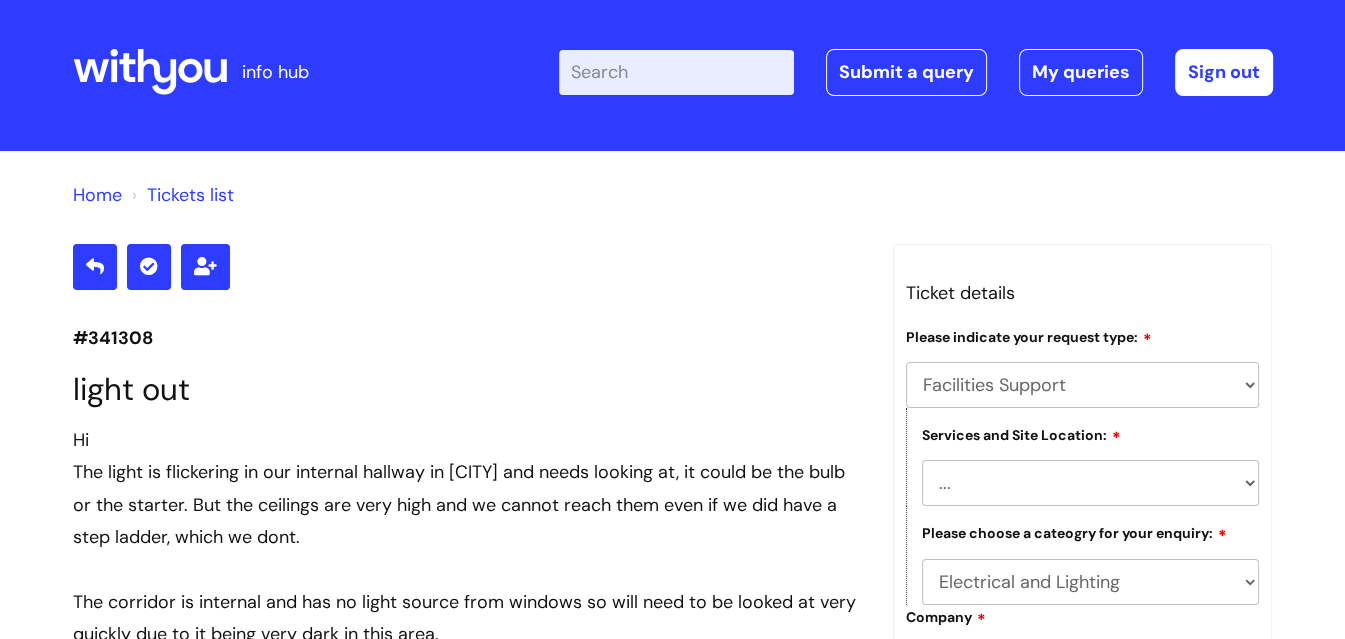 scroll, scrollTop: 0, scrollLeft: 0, axis: both 